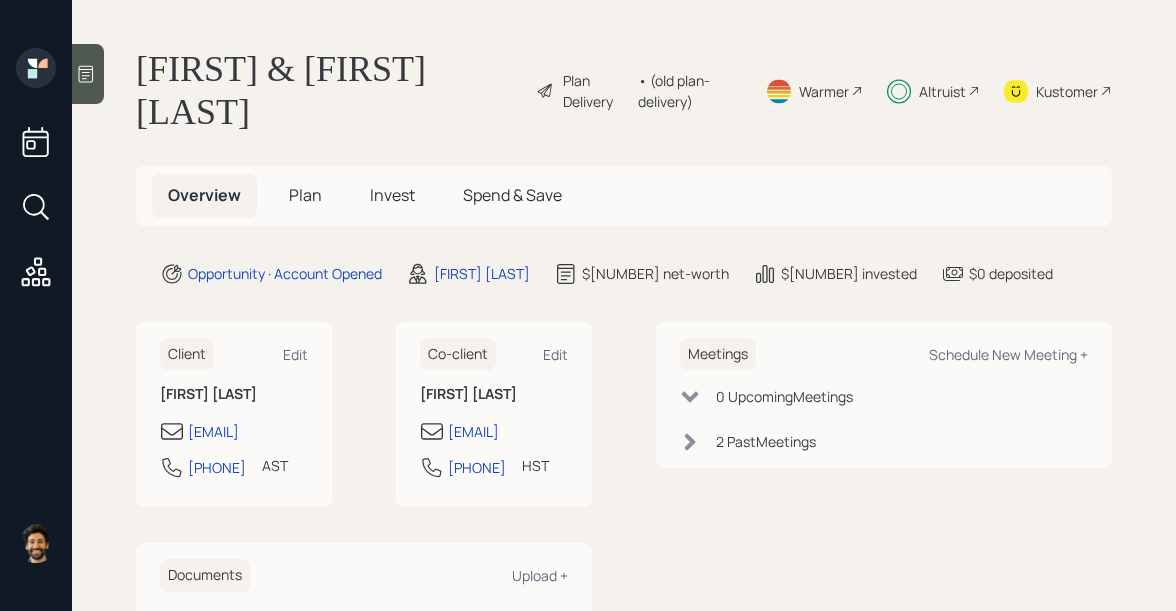 scroll, scrollTop: 0, scrollLeft: 0, axis: both 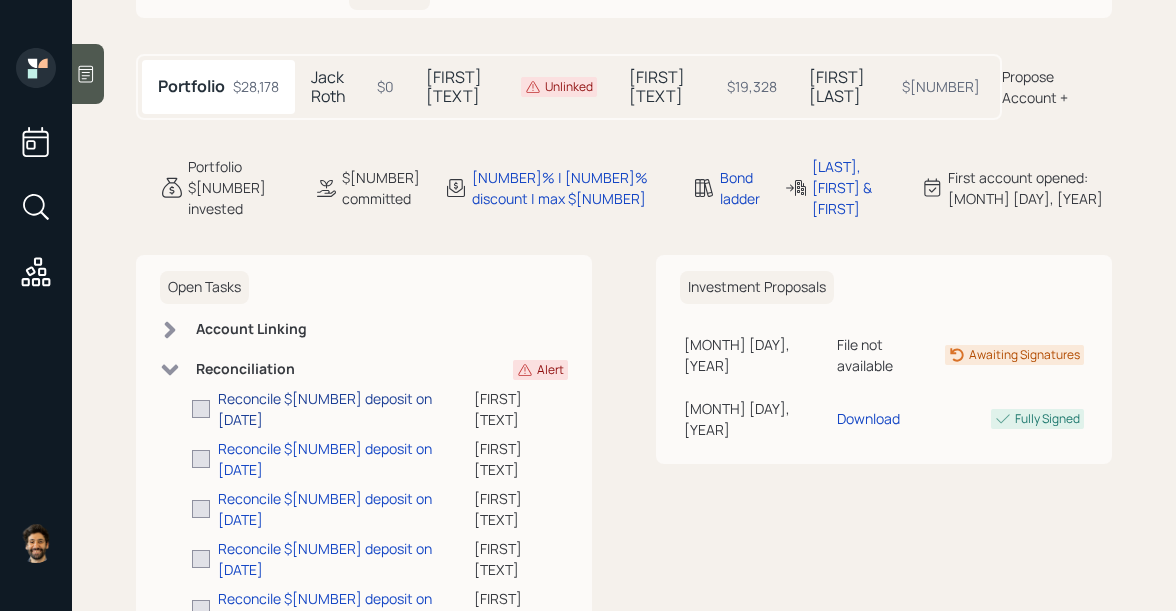 click on "Reconcile $[NUMBER] deposit on [DATE]" at bounding box center [346, 409] 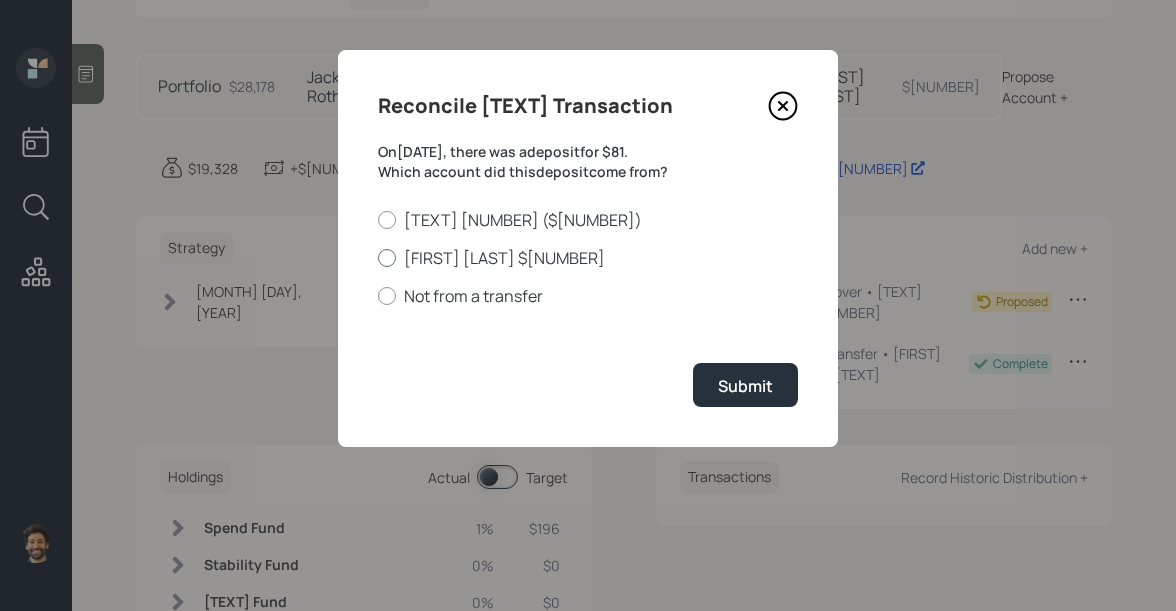 click on "[FIRST] [LAST] $[NUMBER]" at bounding box center (588, 258) 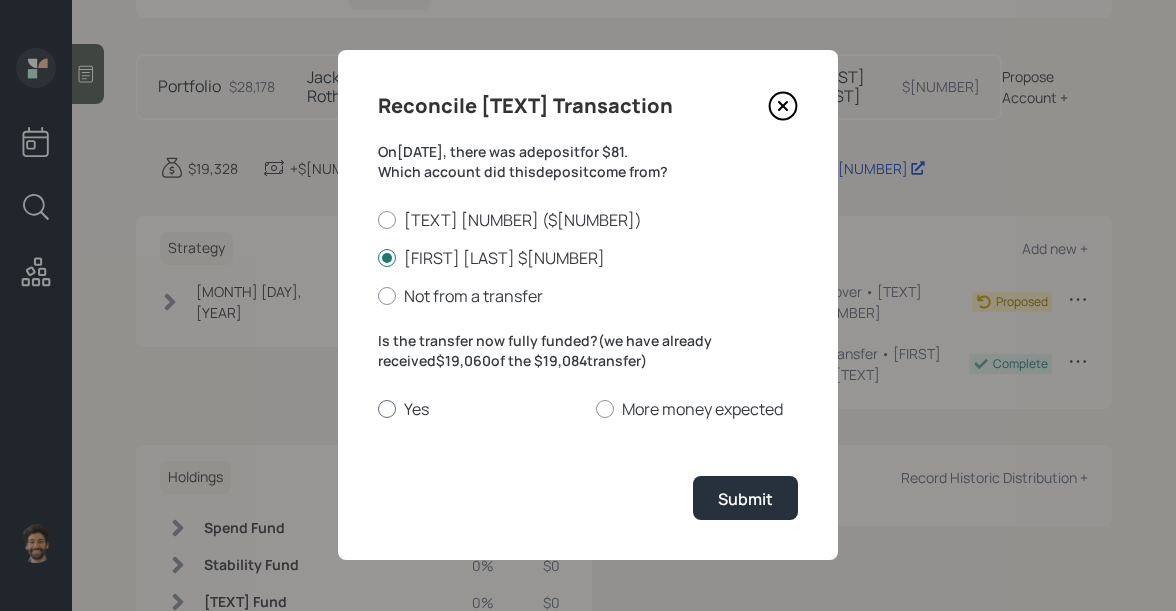 click at bounding box center (387, 409) 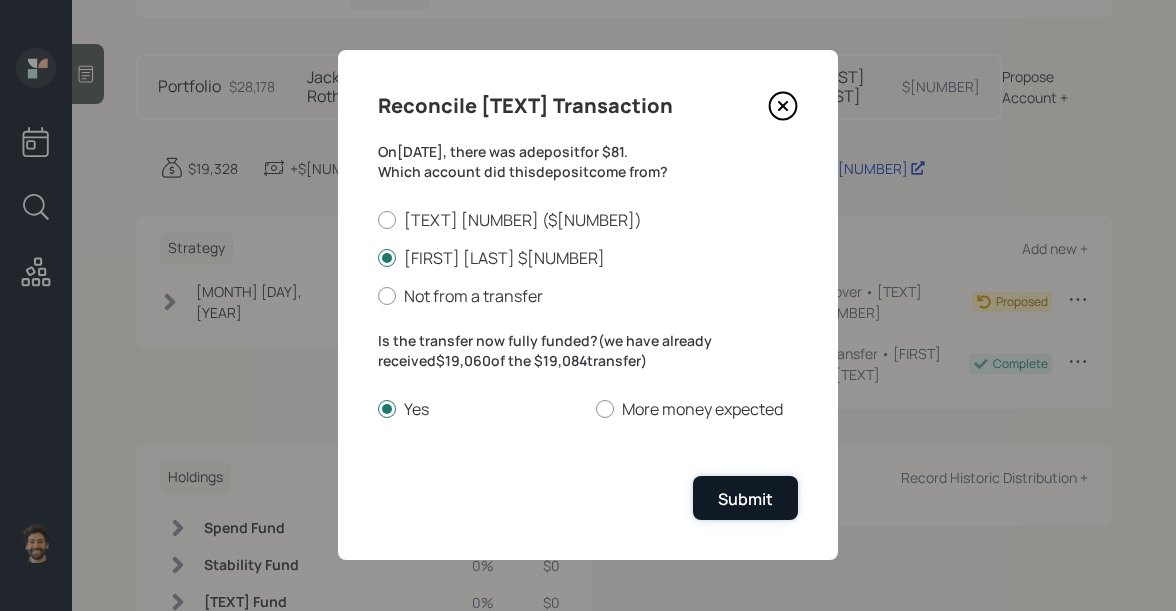 click on "Submit" at bounding box center (745, 499) 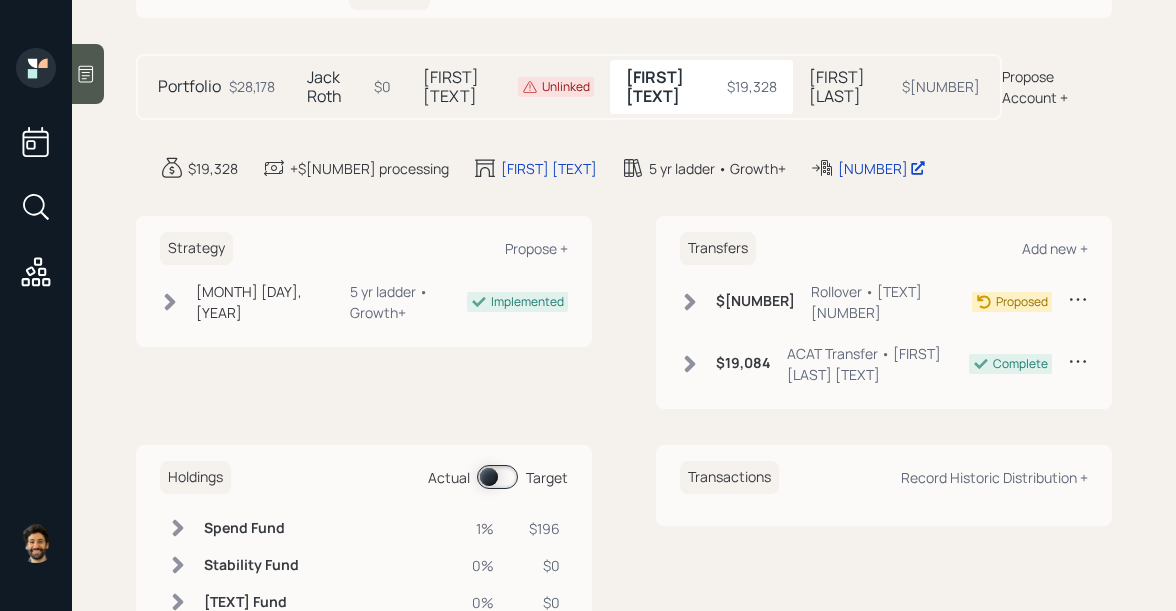 click on "Portfolio $[NUMBER]" at bounding box center [216, 87] 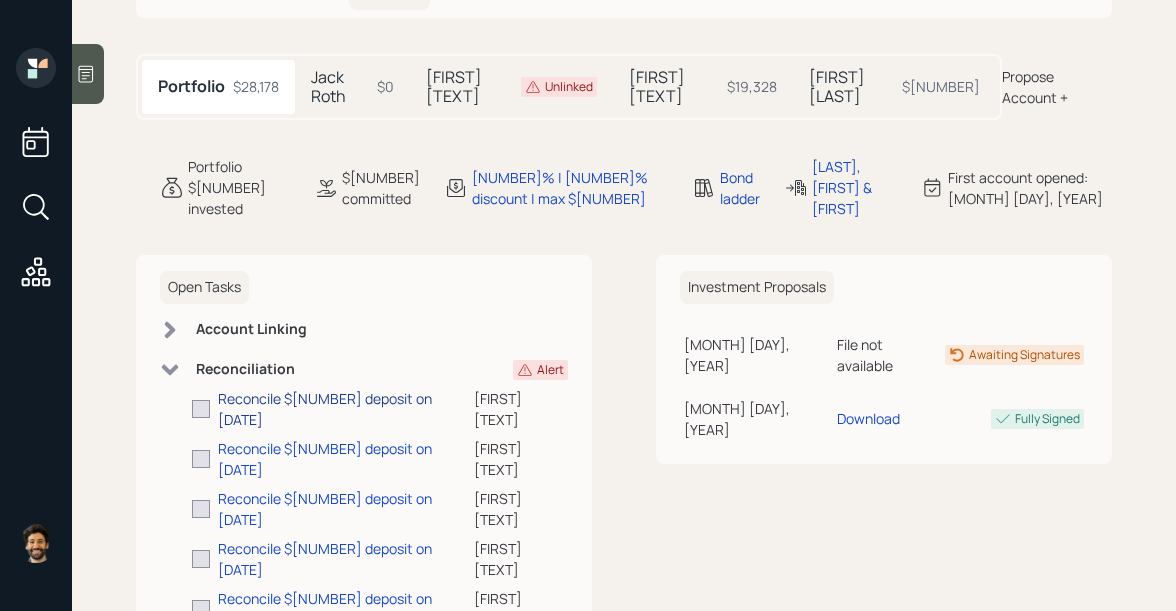 click on "Reconcile $[NUMBER] deposit on [DATE]" at bounding box center (346, 409) 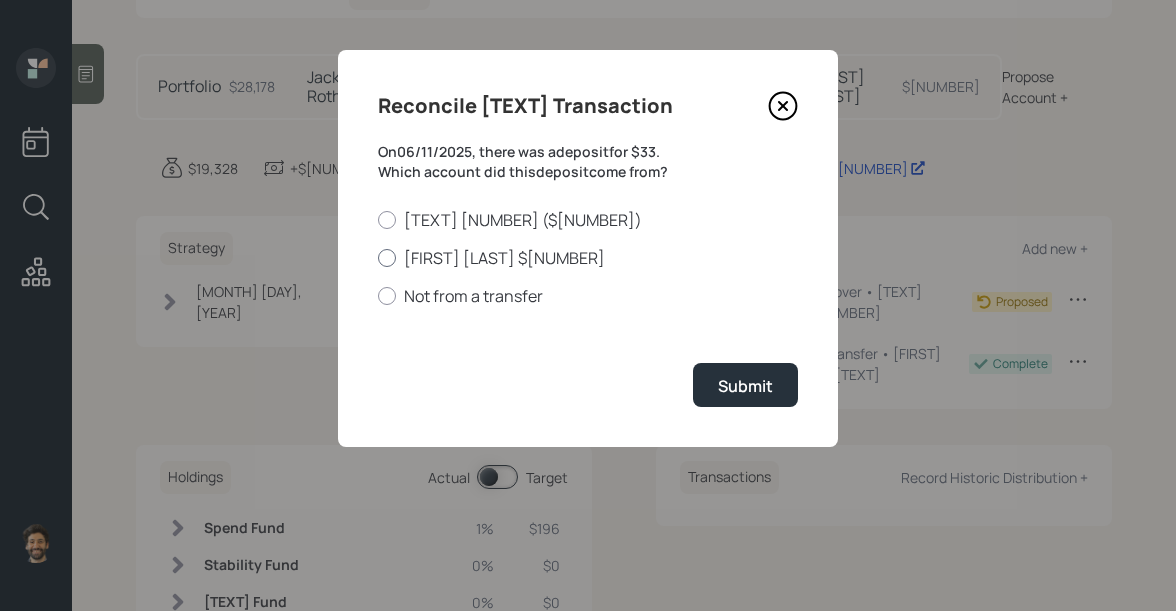 click on "[FIRST] [LAST] $[NUMBER]" at bounding box center [588, 258] 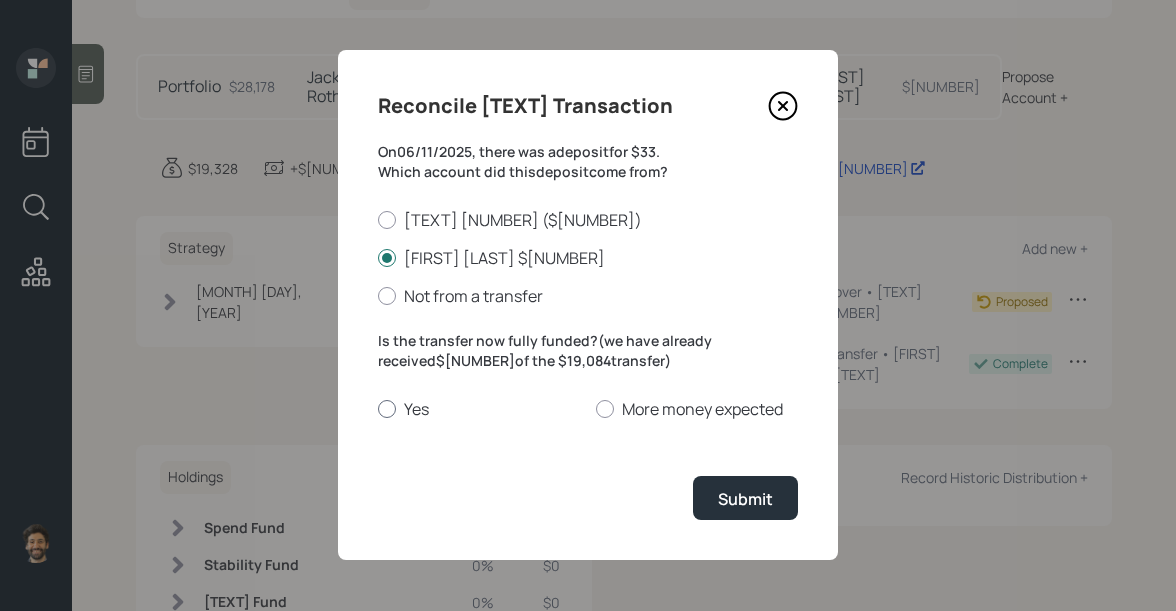 click on "Yes" at bounding box center (479, 409) 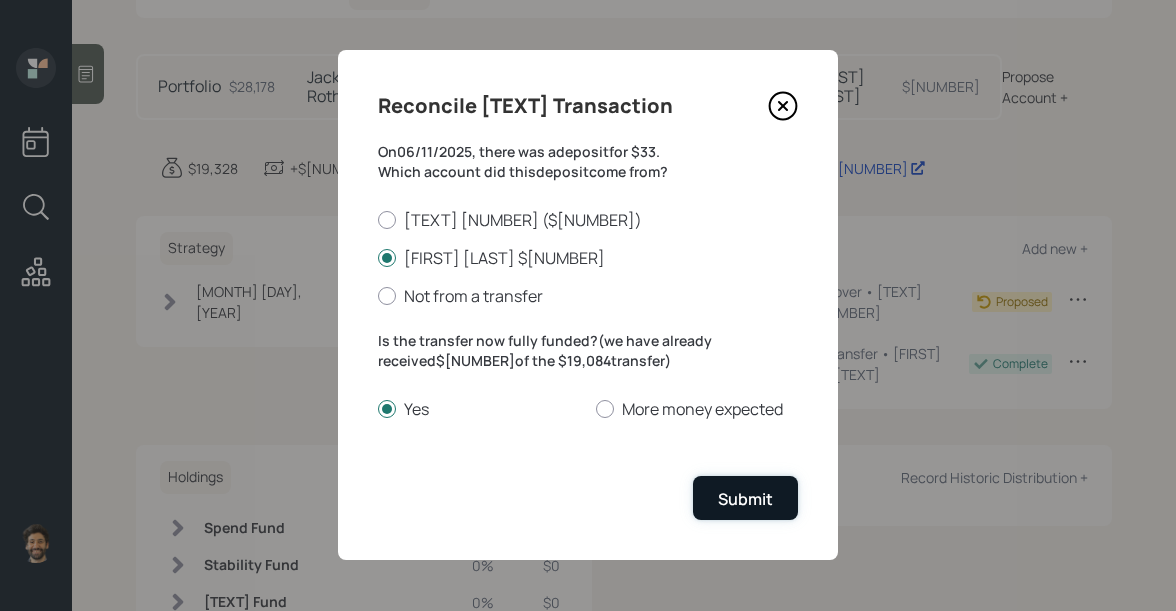 click on "Submit" at bounding box center [745, 497] 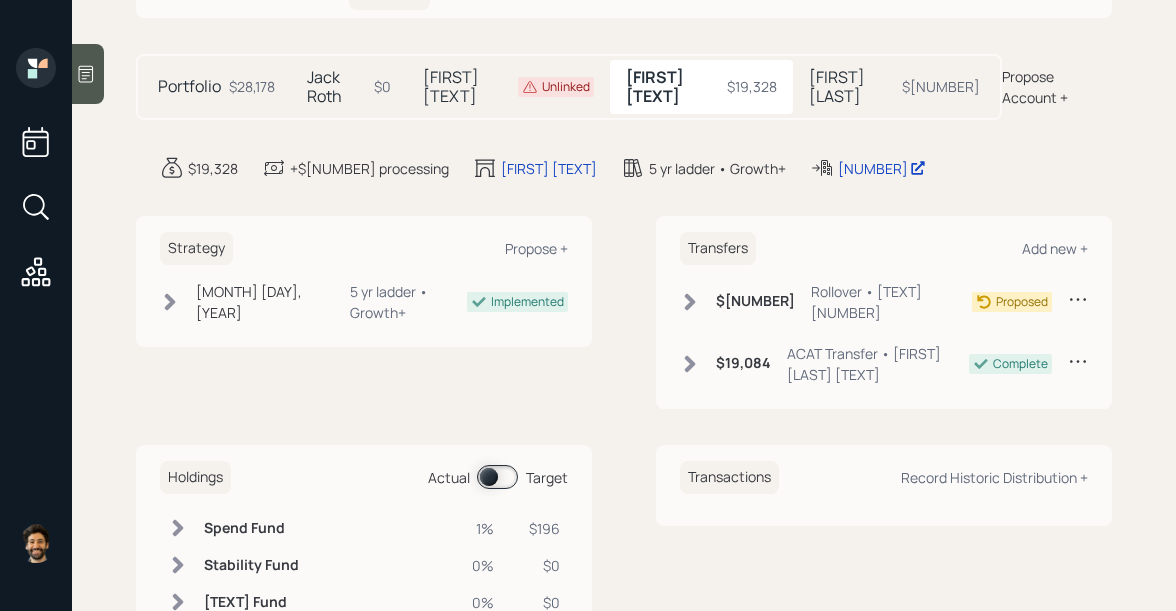 click on "Portfolio $[NUMBER]" at bounding box center (216, 87) 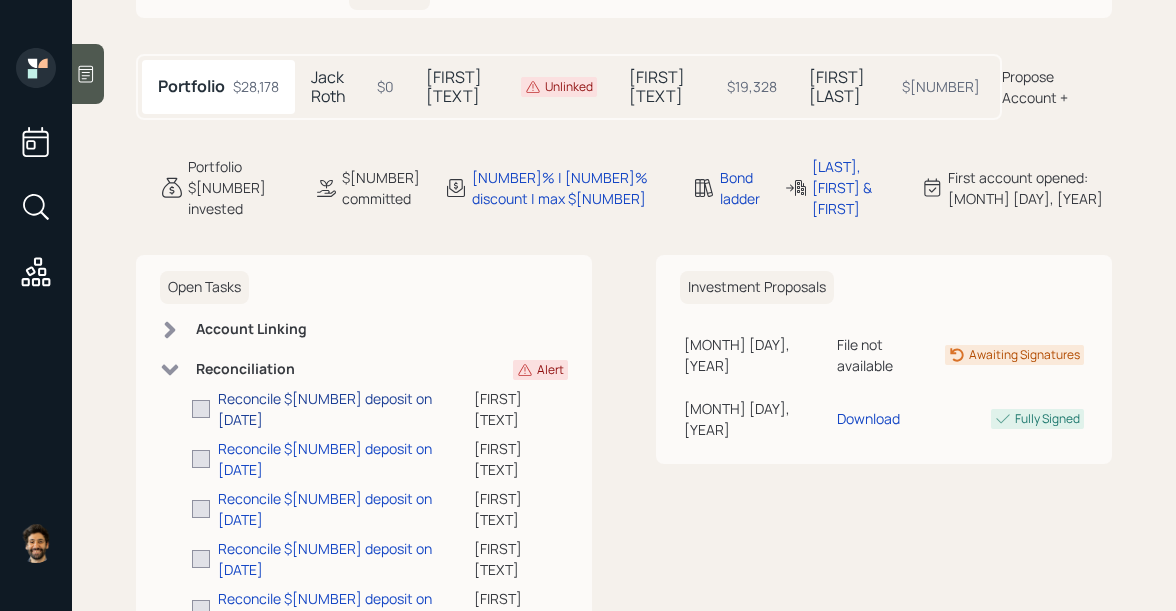 click on "Reconcile $[NUMBER] deposit on [DATE]" at bounding box center [346, 409] 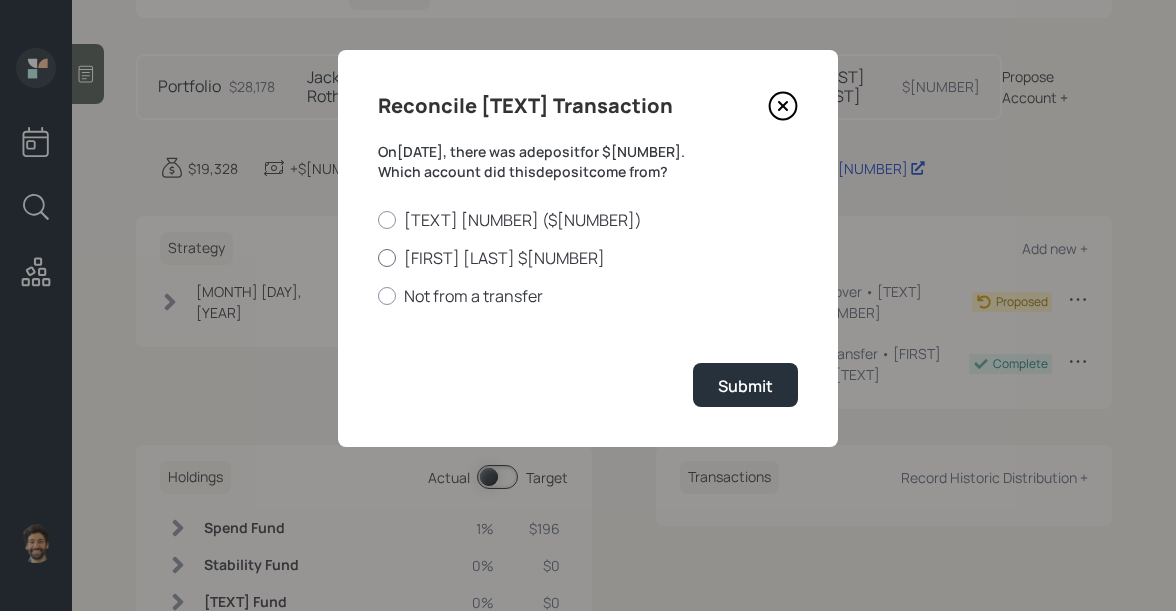 click on "[FIRST] [LAST] $[NUMBER]" at bounding box center [588, 258] 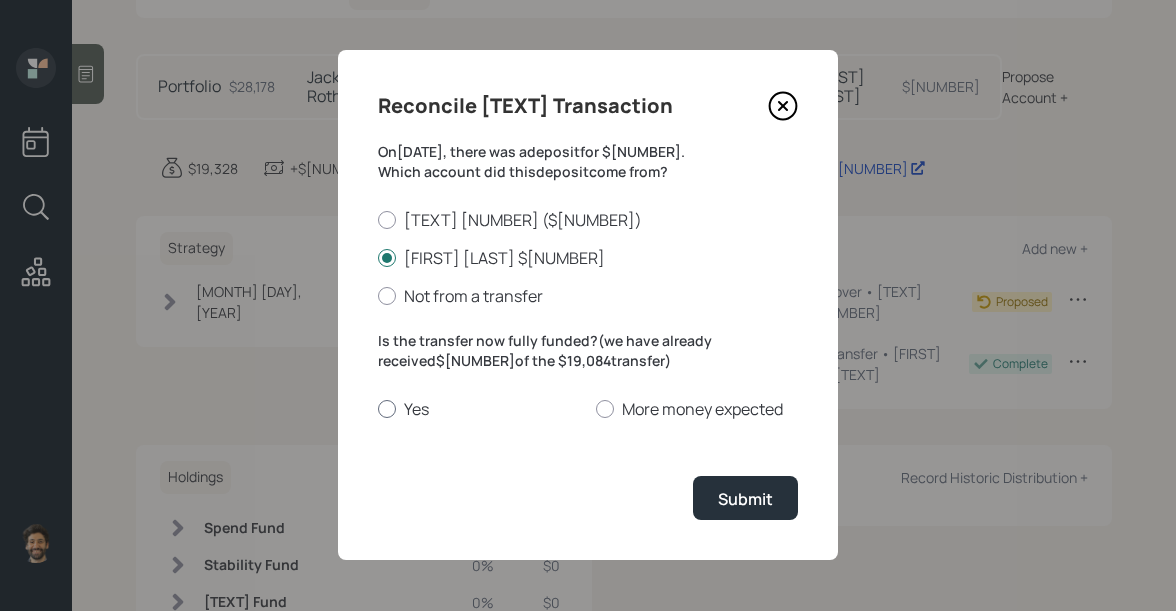 click on "Yes" at bounding box center [479, 409] 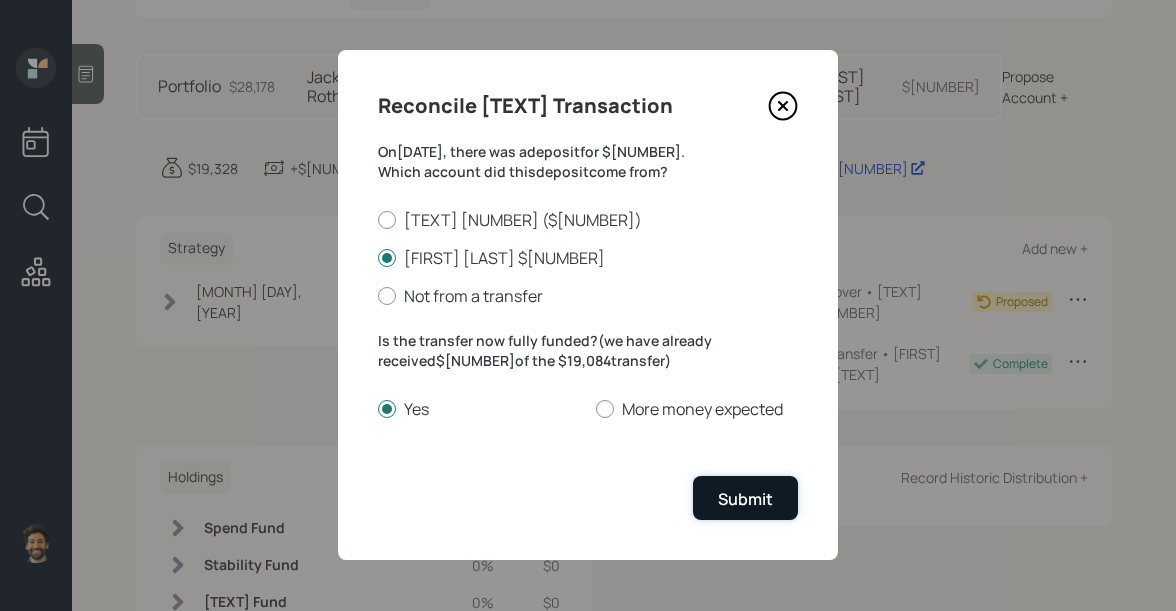click on "Submit" at bounding box center [745, 497] 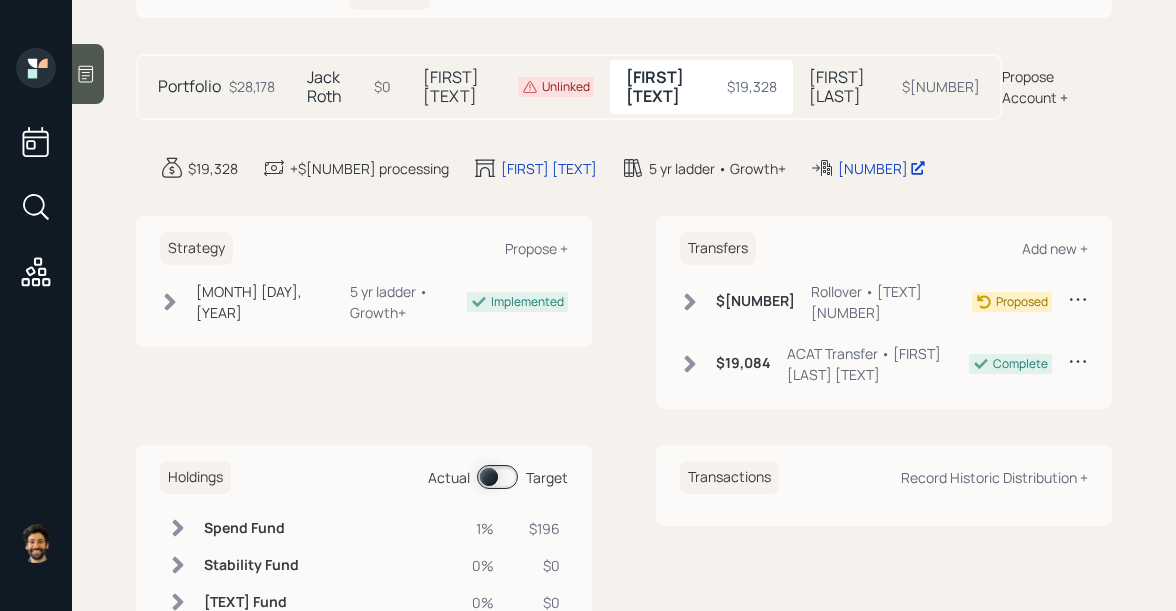 click on "$28,178" at bounding box center [252, 86] 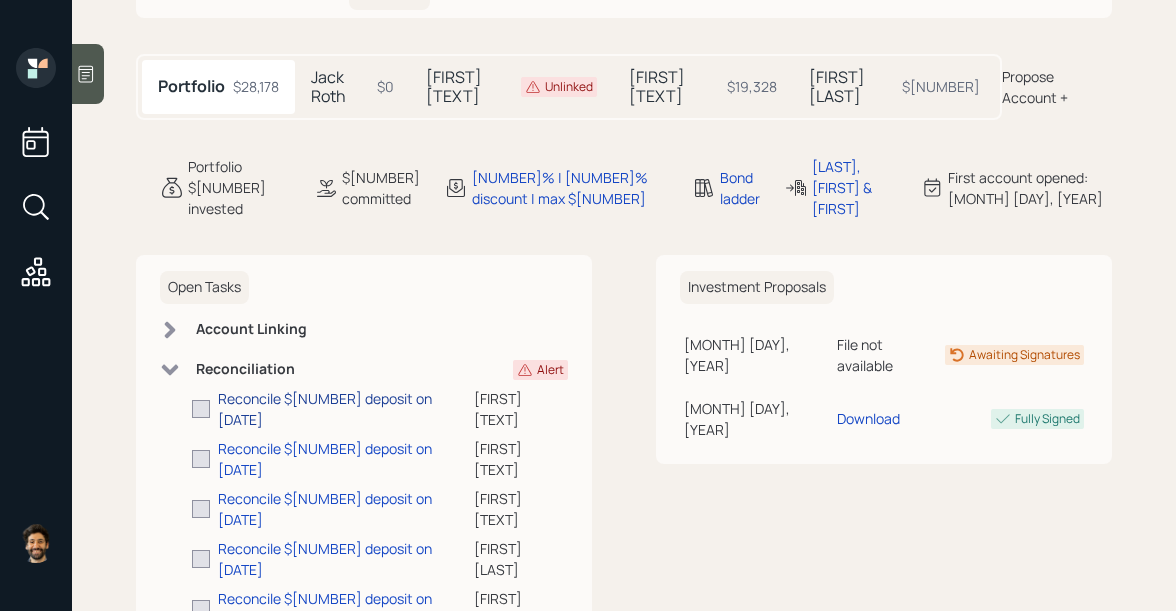 click on "Reconcile $[NUMBER] deposit on [DATE]" at bounding box center [346, 409] 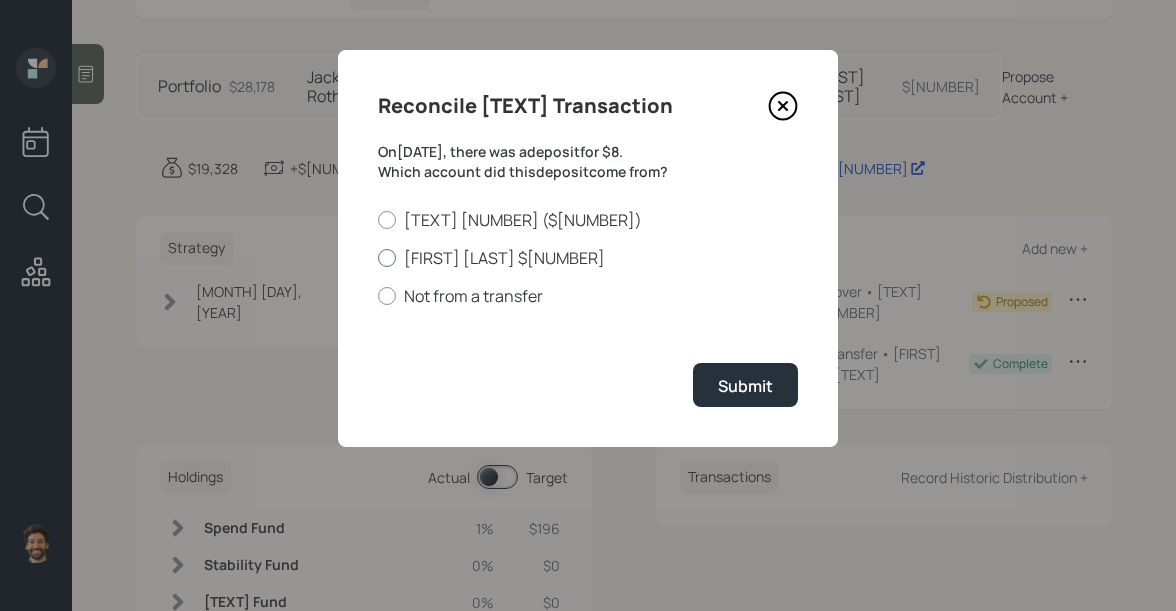 click on "[FIRST] [LAST] $[NUMBER]" at bounding box center [588, 258] 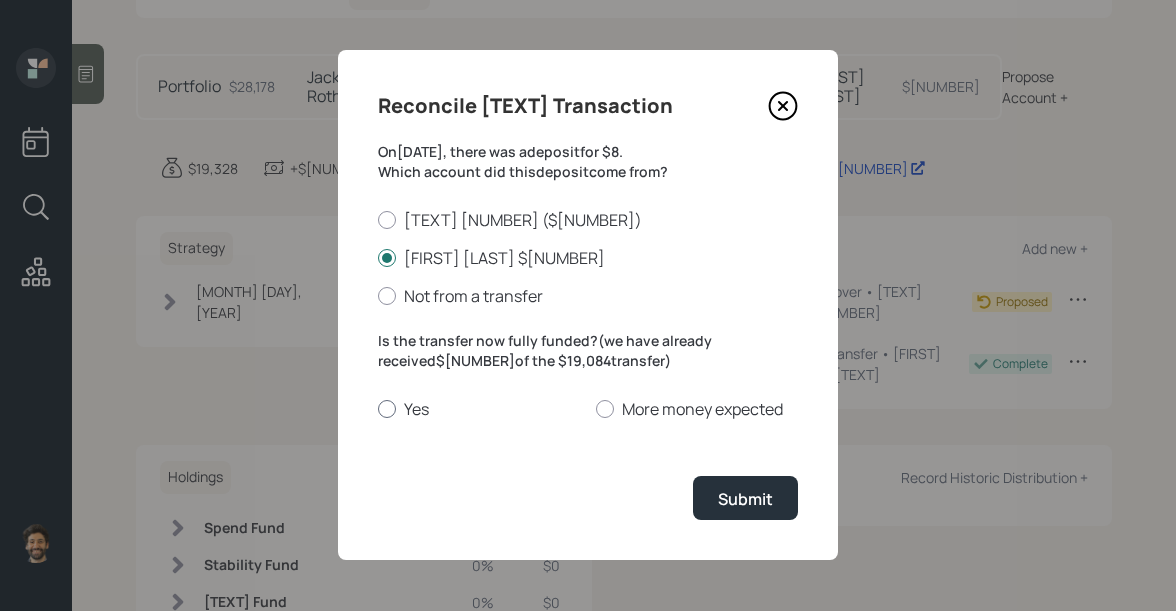 click on "Yes" at bounding box center [479, 409] 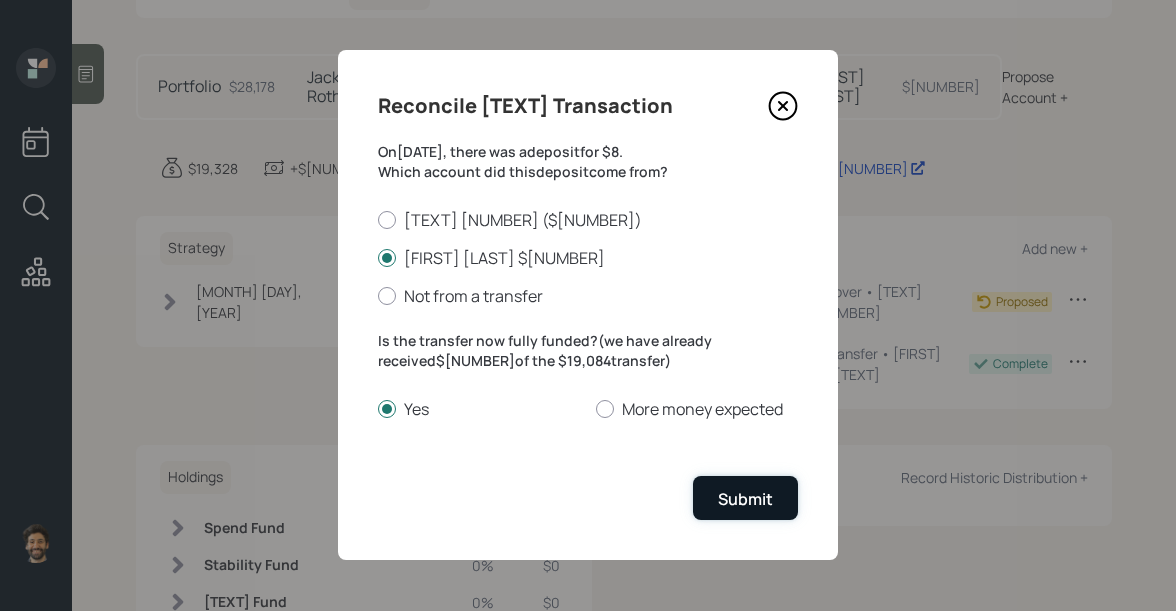 click on "Submit" at bounding box center [745, 499] 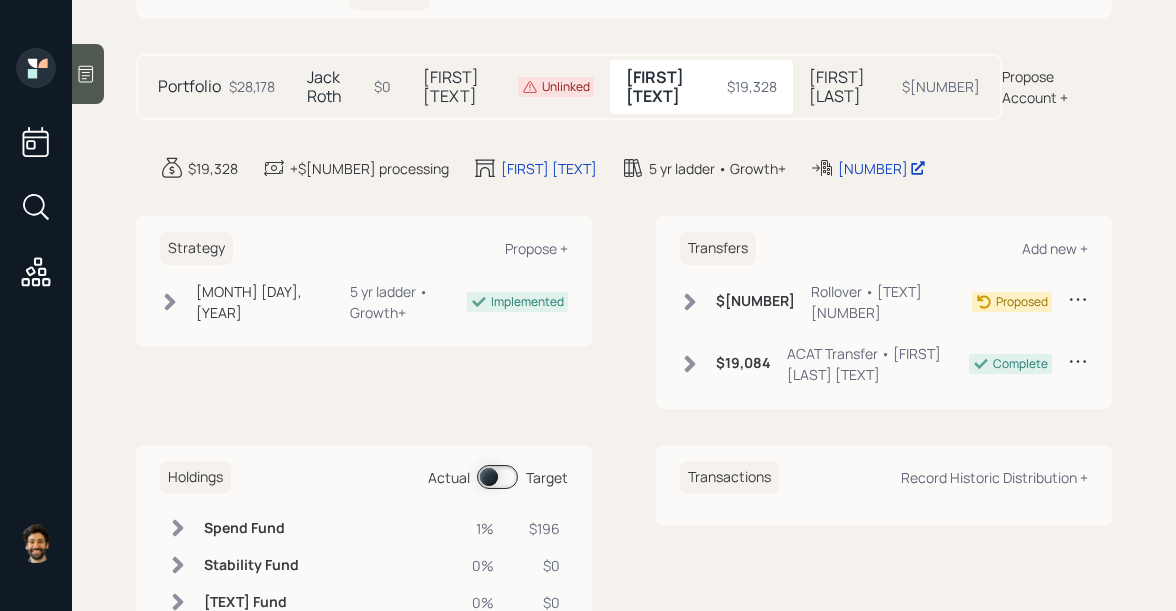 click on "Portfolio" at bounding box center [189, 86] 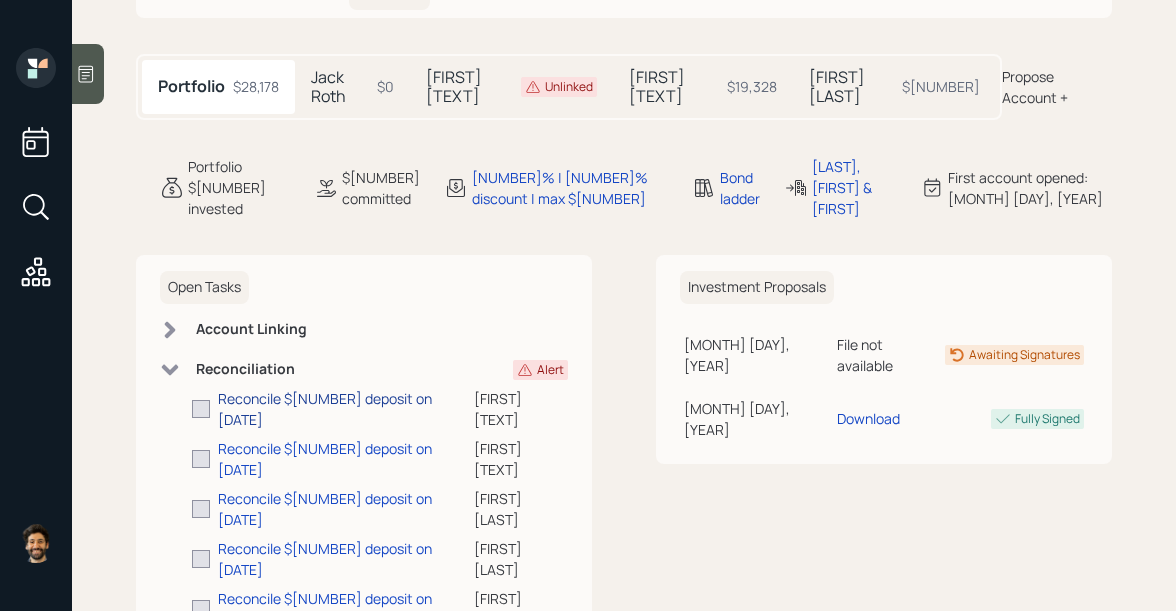 click on "Reconcile $[NUMBER] deposit on [DATE]" at bounding box center (346, 409) 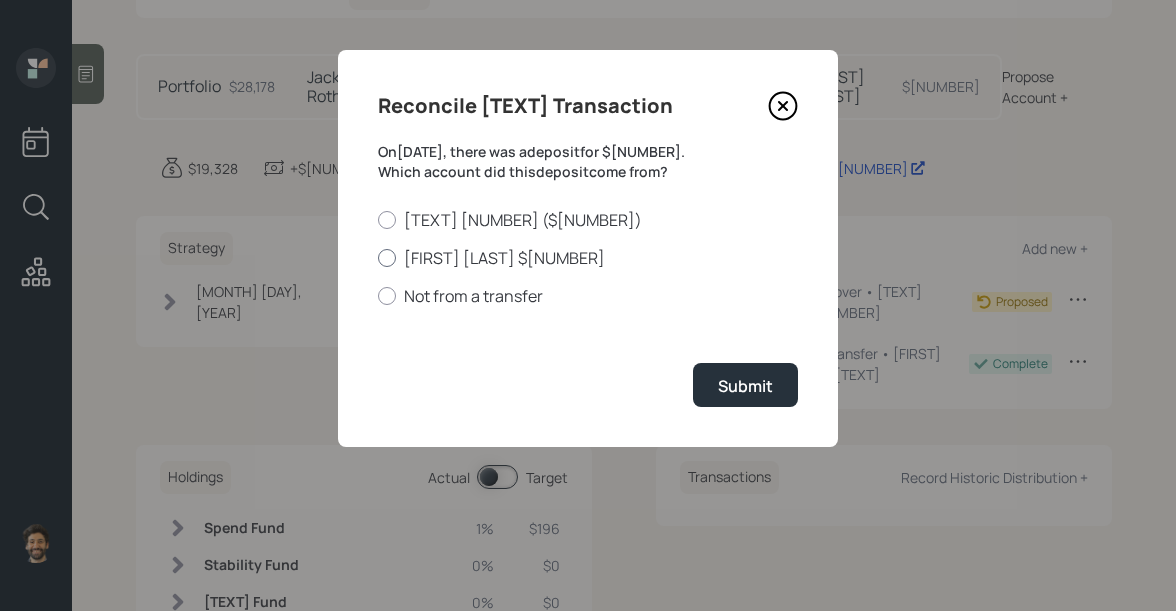 click on "[FIRST] [LAST] $[NUMBER]" at bounding box center [588, 258] 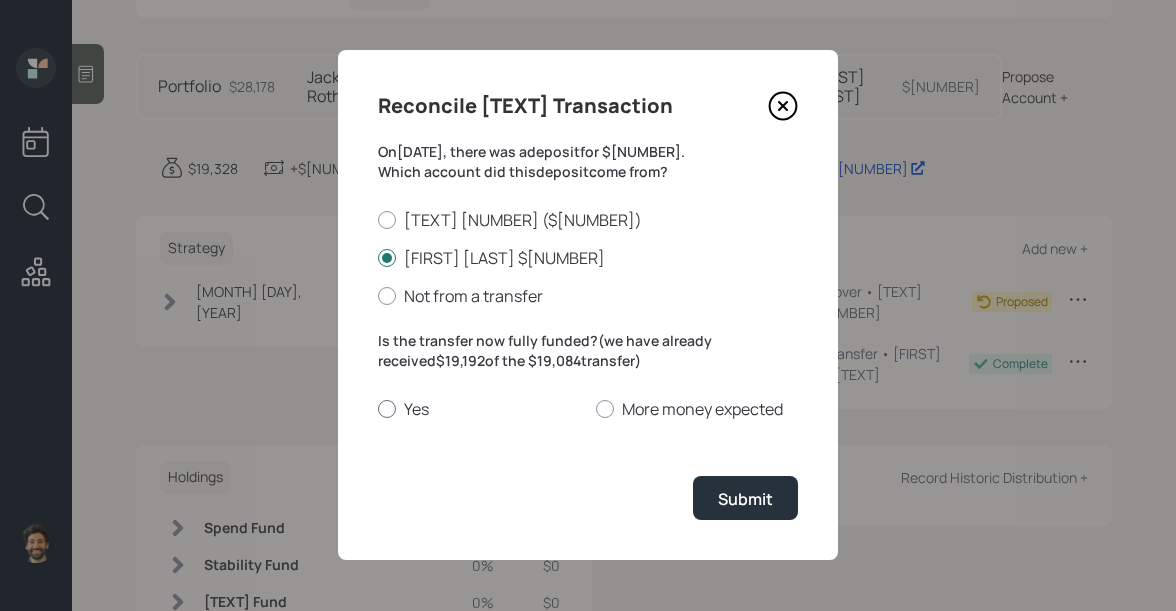 click on "Yes" at bounding box center (479, 409) 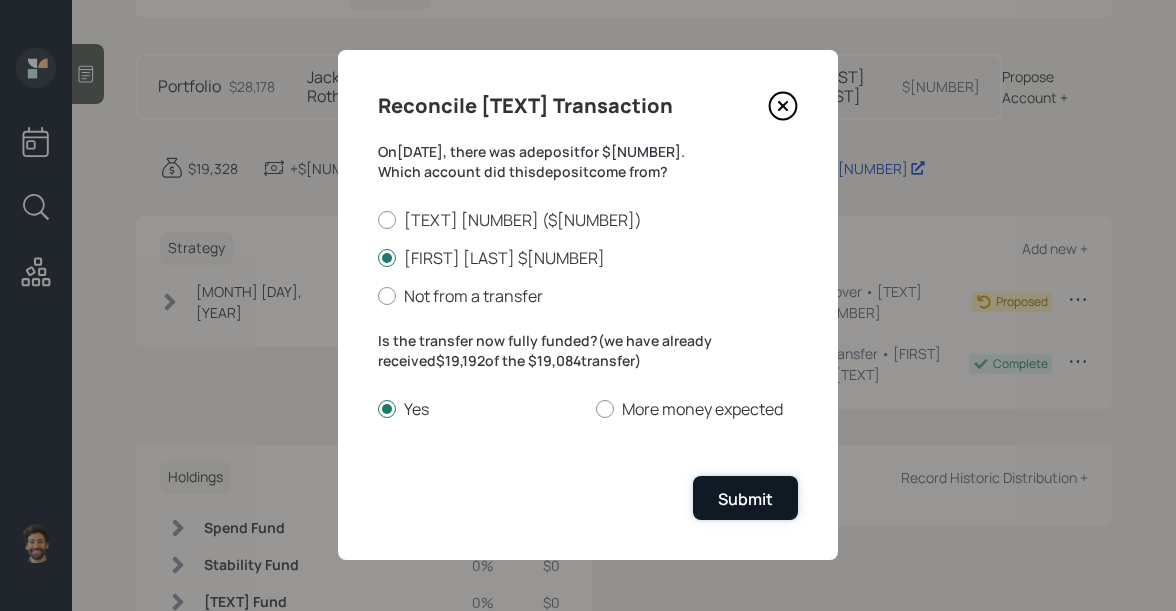 click on "Submit" at bounding box center (745, 499) 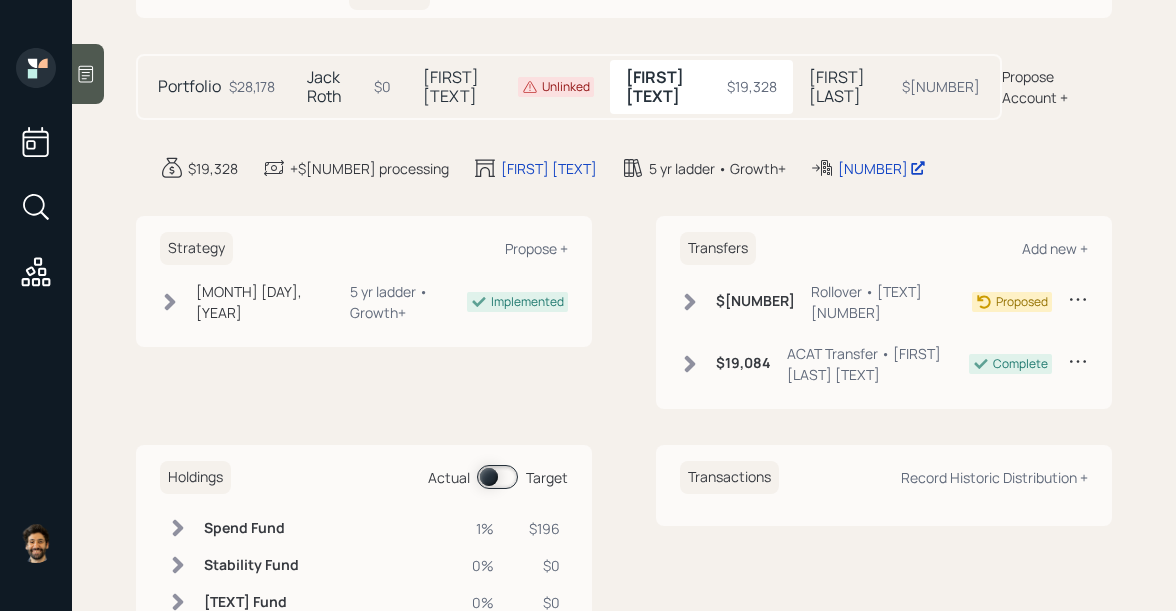 click on "Portfolio $[NUMBER]" at bounding box center [216, 87] 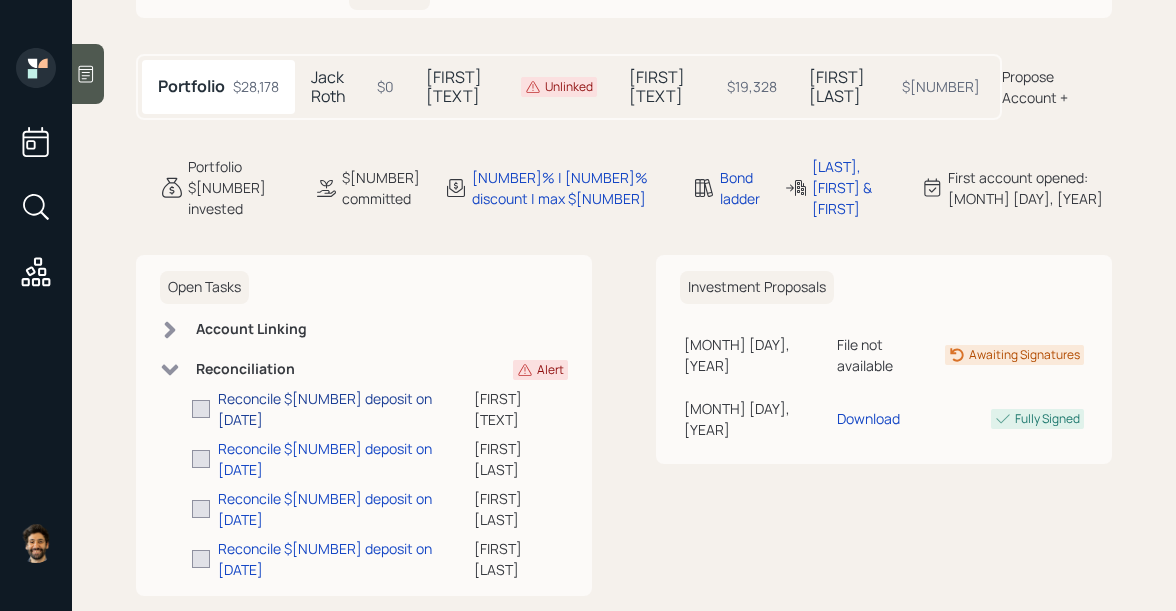 click on "Reconcile $[NUMBER] deposit on [DATE]" at bounding box center (346, 409) 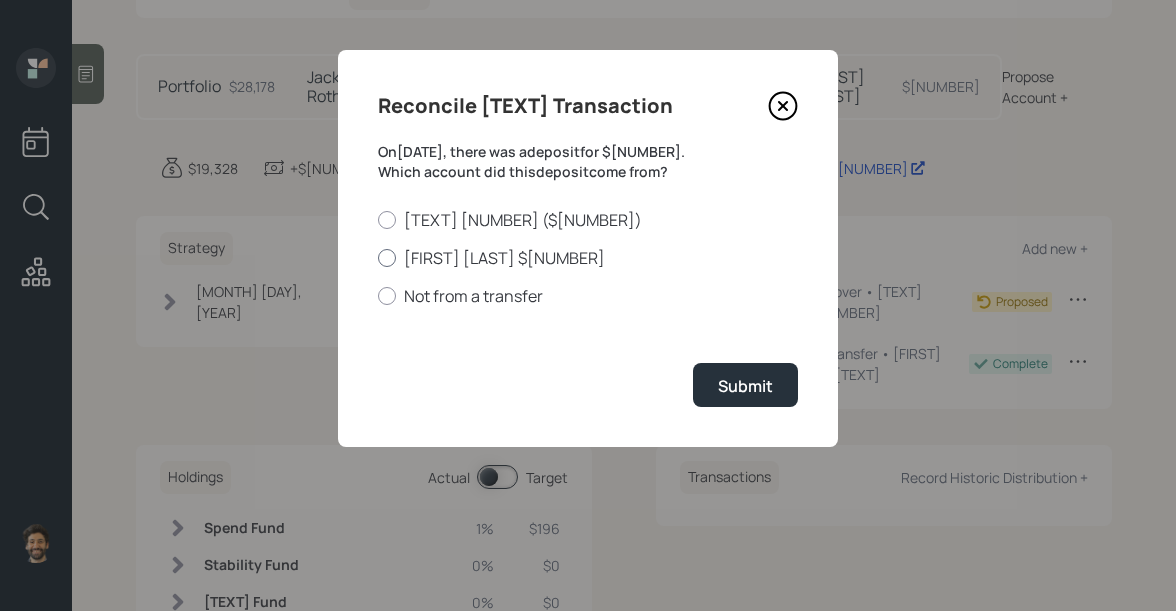 click on "[FIRST] [LAST] $[NUMBER]" at bounding box center (588, 258) 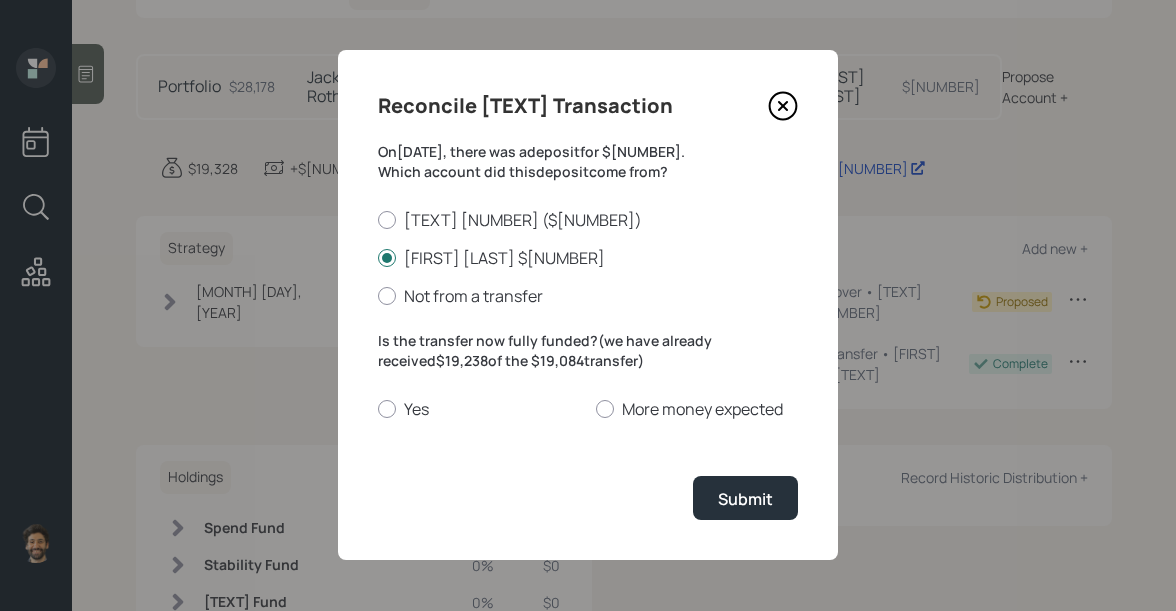 click on "Is the transfer now fully funded? (we have already received $[NUMBER] of the $[NUMBER] transfer) Yes More money expected" at bounding box center [588, 375] 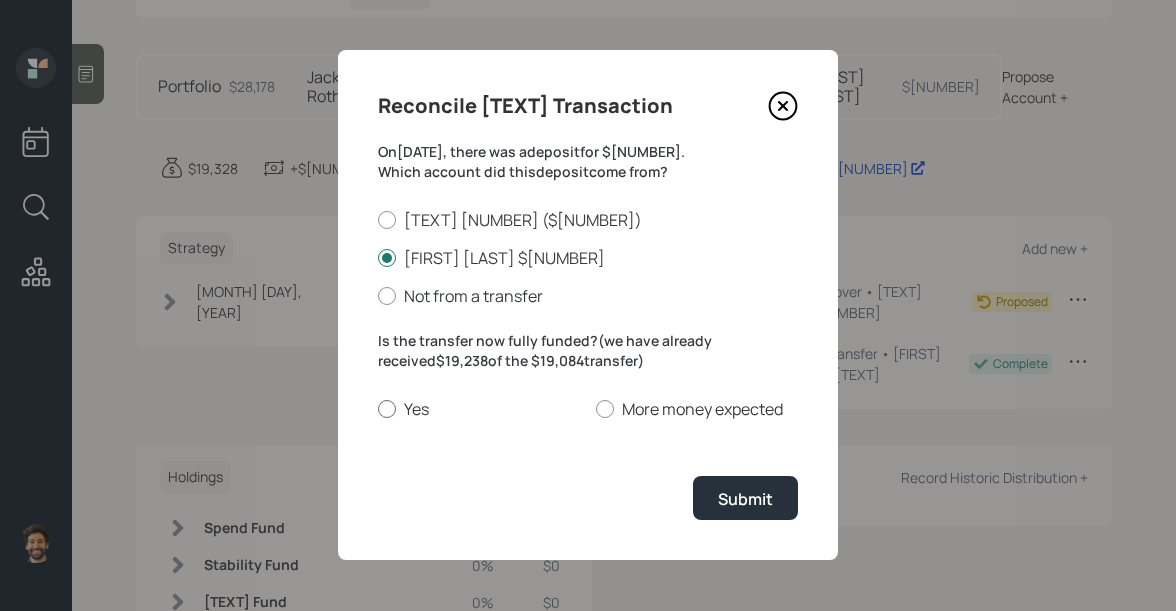 click on "Yes" at bounding box center [479, 409] 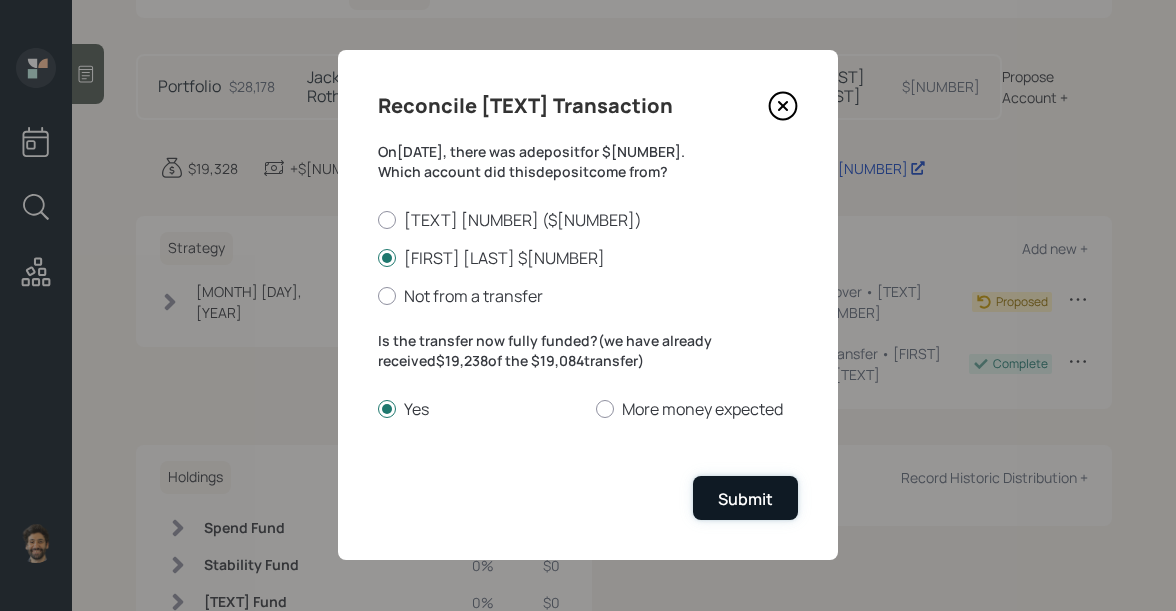 click on "Submit" at bounding box center [745, 499] 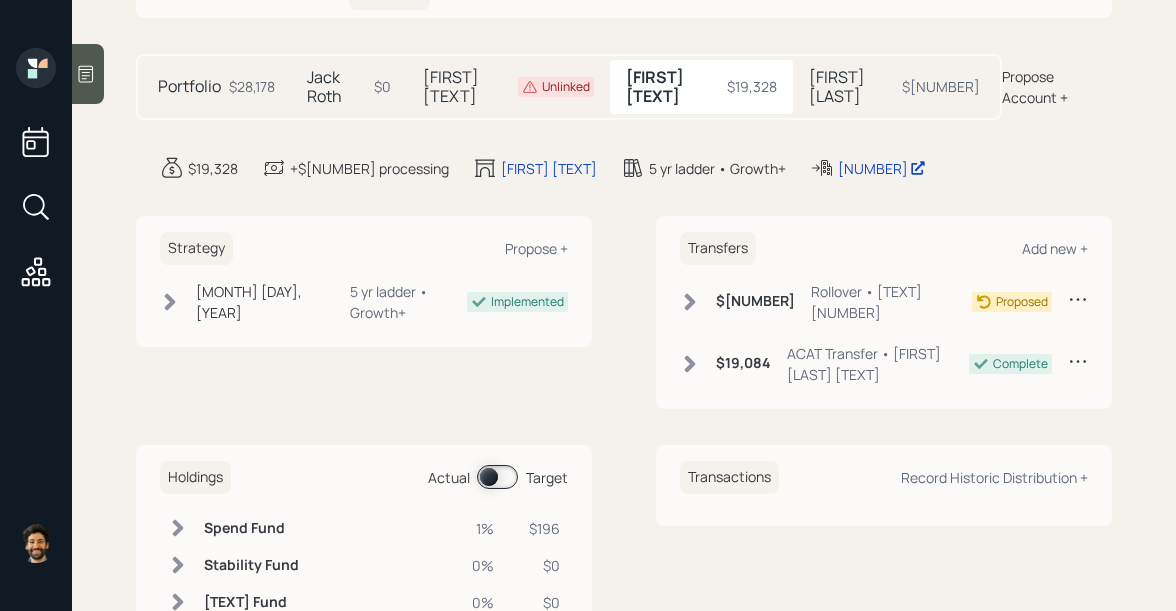 click on "Portfolio" at bounding box center (189, 86) 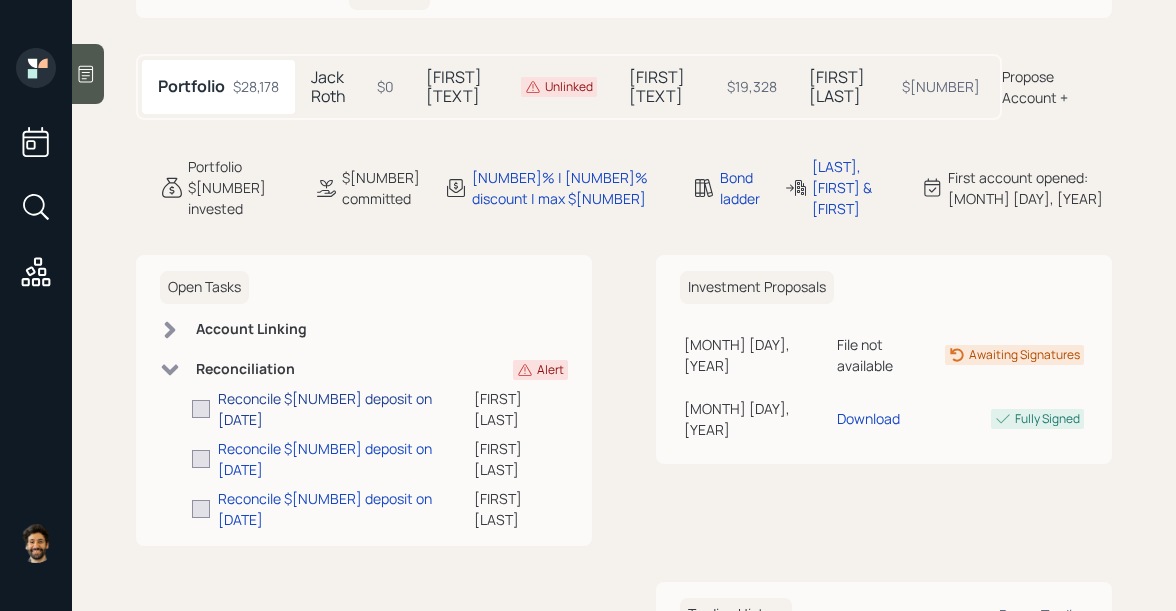 click on "Reconcile $[NUMBER] deposit on [DATE]" at bounding box center (346, 409) 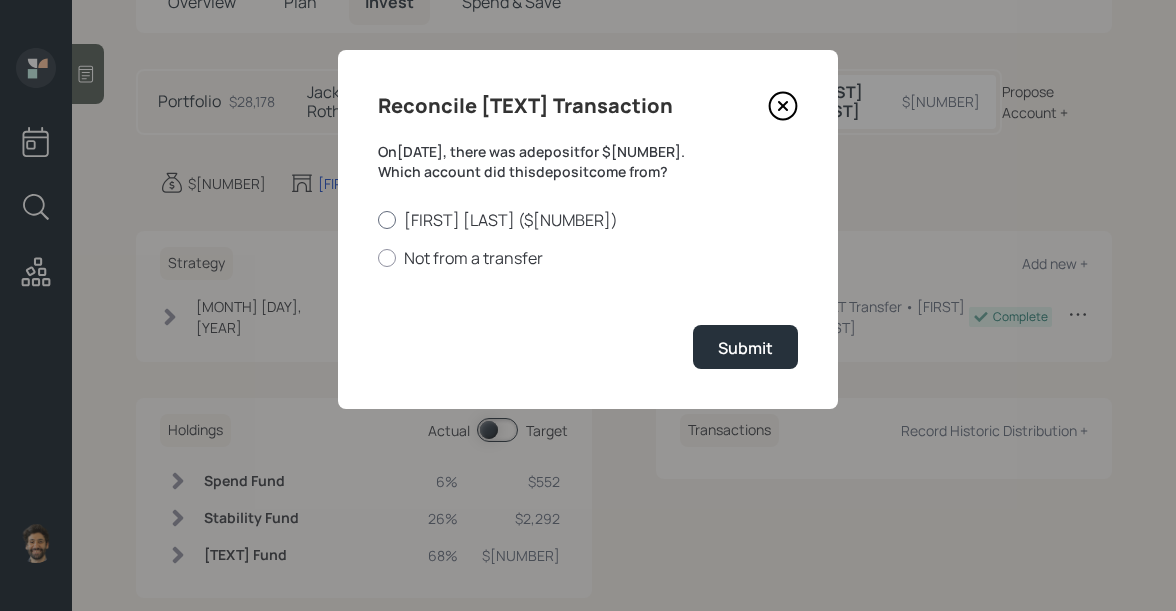 click on "[FIRST] [LAST] ($[NUMBER])" at bounding box center (588, 220) 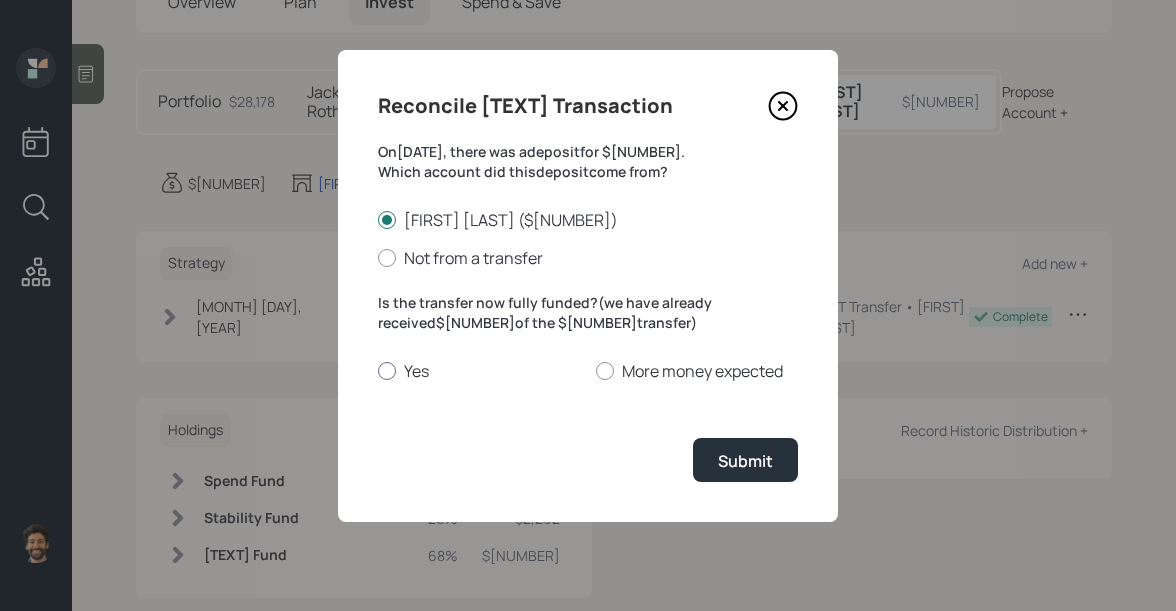 click on "Yes" at bounding box center (479, 371) 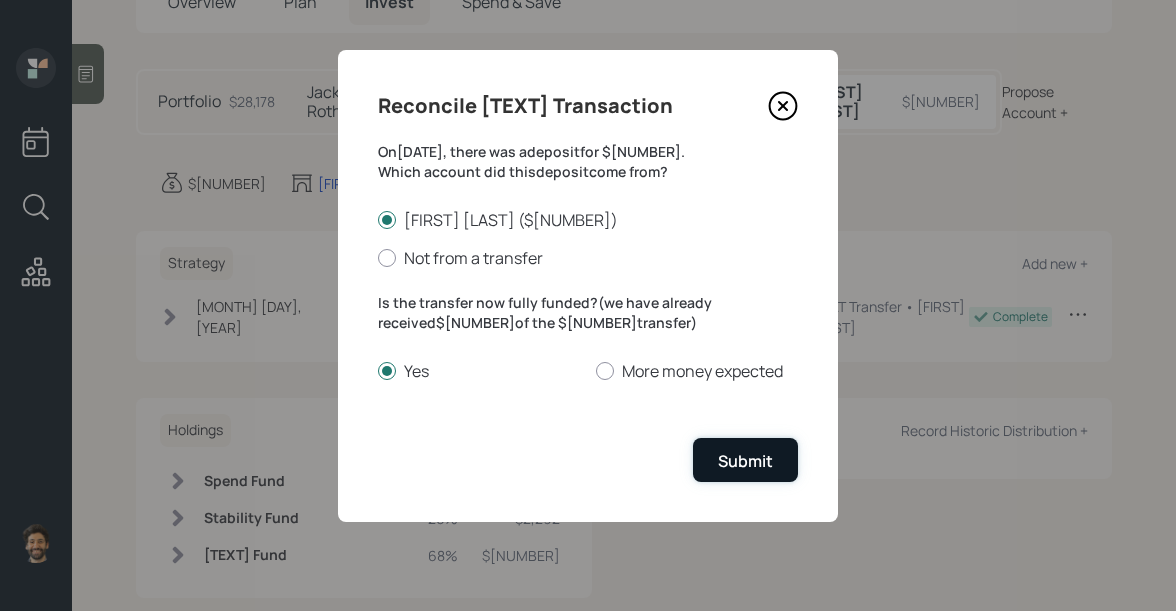 click on "Submit" at bounding box center (745, 461) 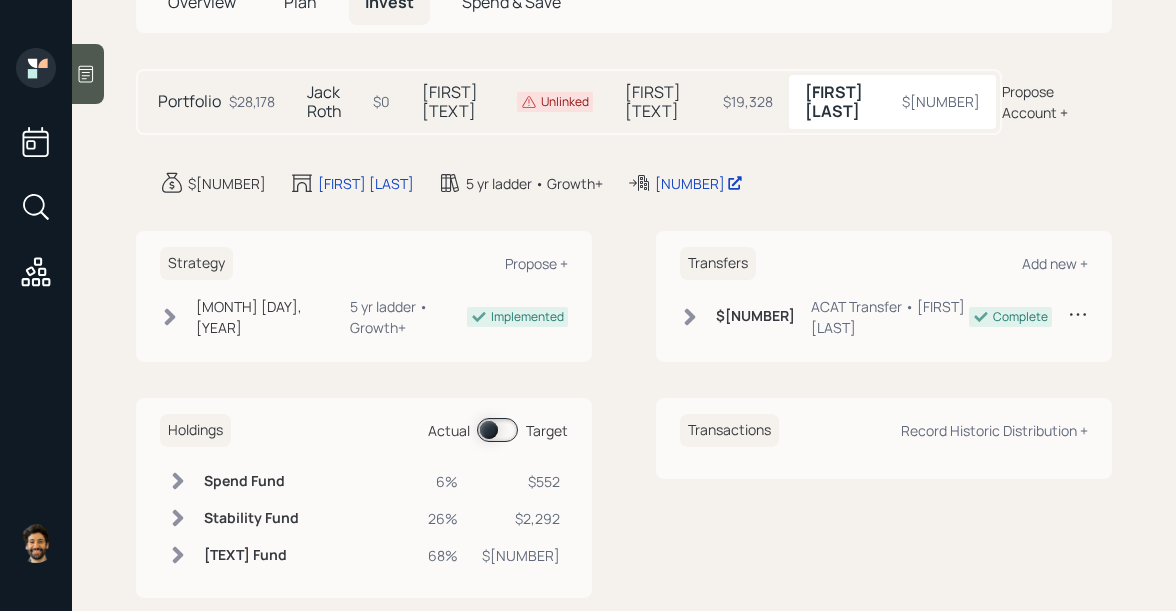 click on "Portfolio" at bounding box center [189, 101] 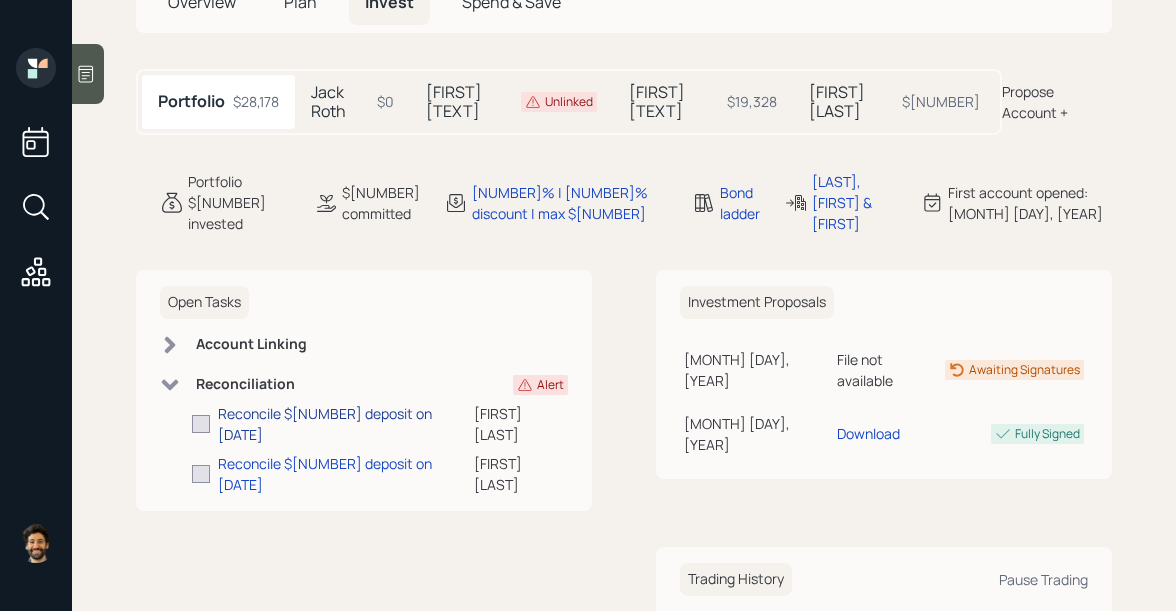 click on "Reconcile $[NUMBER] deposit on [DATE]" at bounding box center (346, 424) 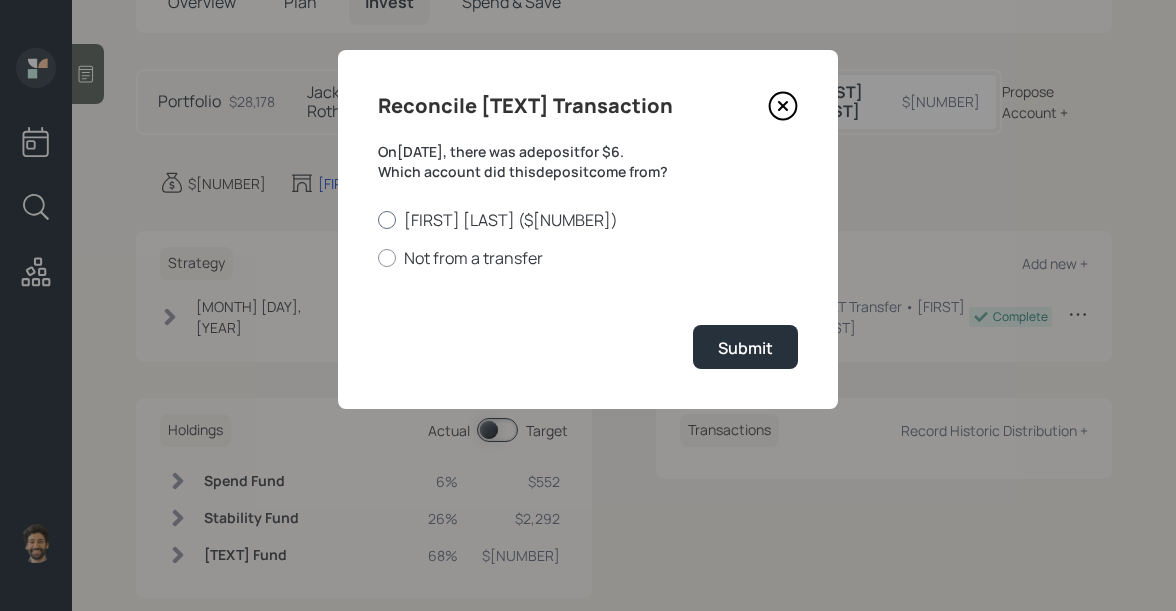 click on "[FIRST] [LAST] ($[NUMBER])" at bounding box center [588, 220] 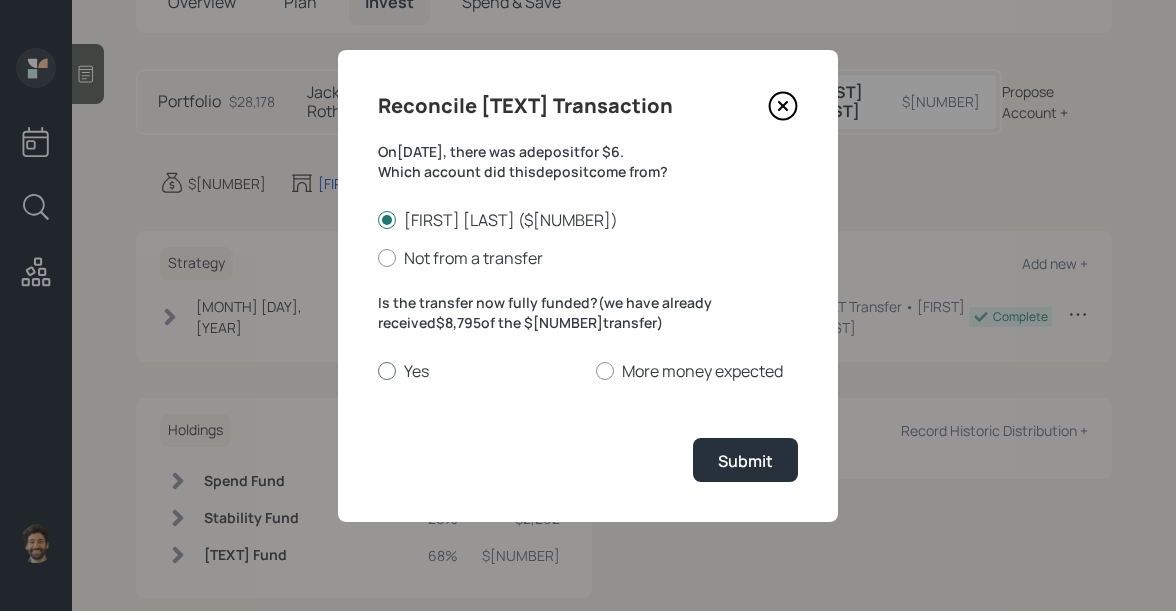 click on "Yes" at bounding box center (479, 371) 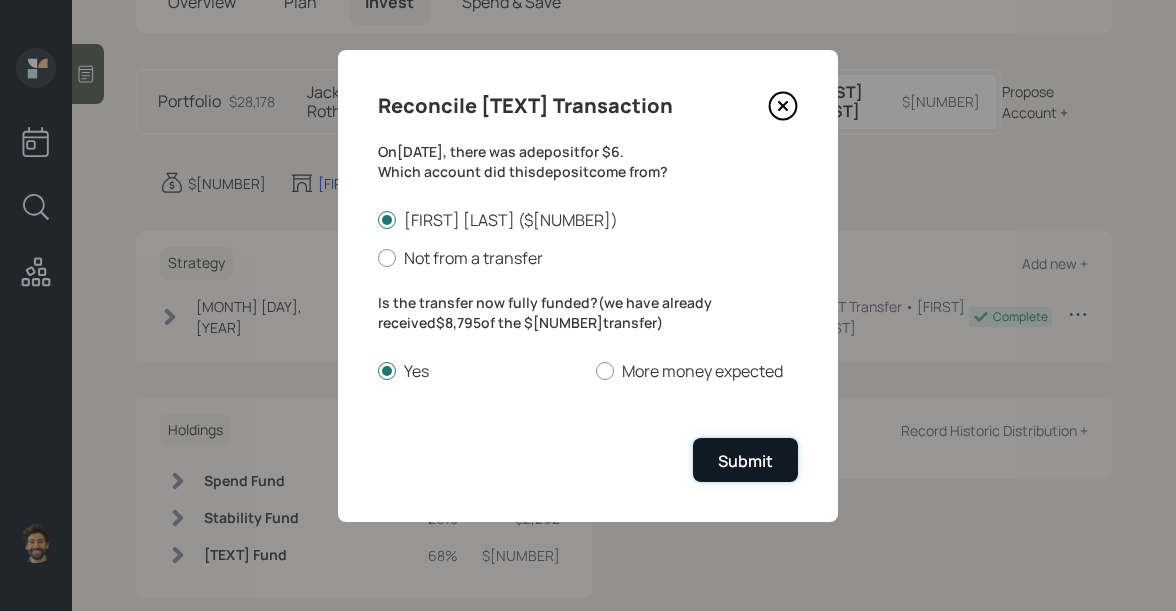 click on "Submit" at bounding box center [745, 461] 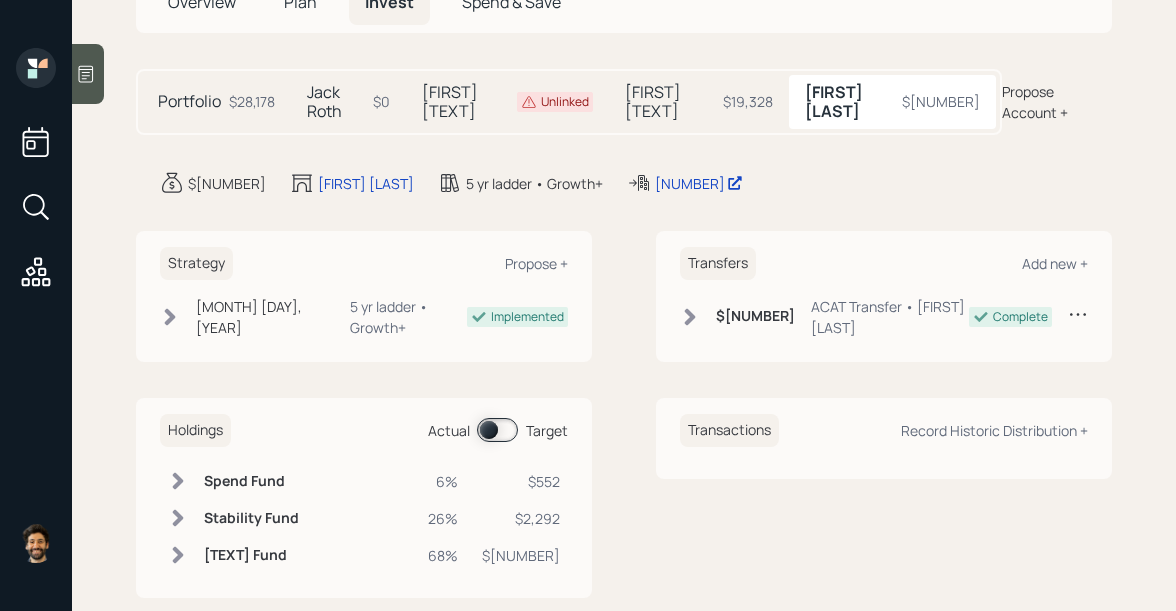 click on "Portfolio $[NUMBER]" at bounding box center [216, 102] 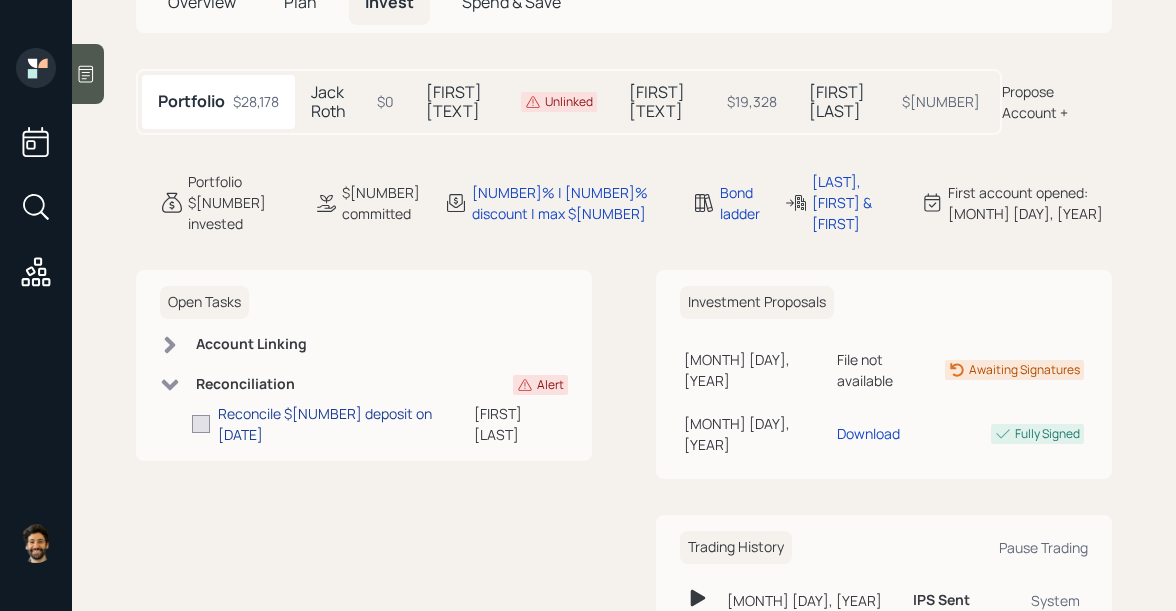 click on "Reconcile $[NUMBER] deposit on [DATE]" at bounding box center [346, 424] 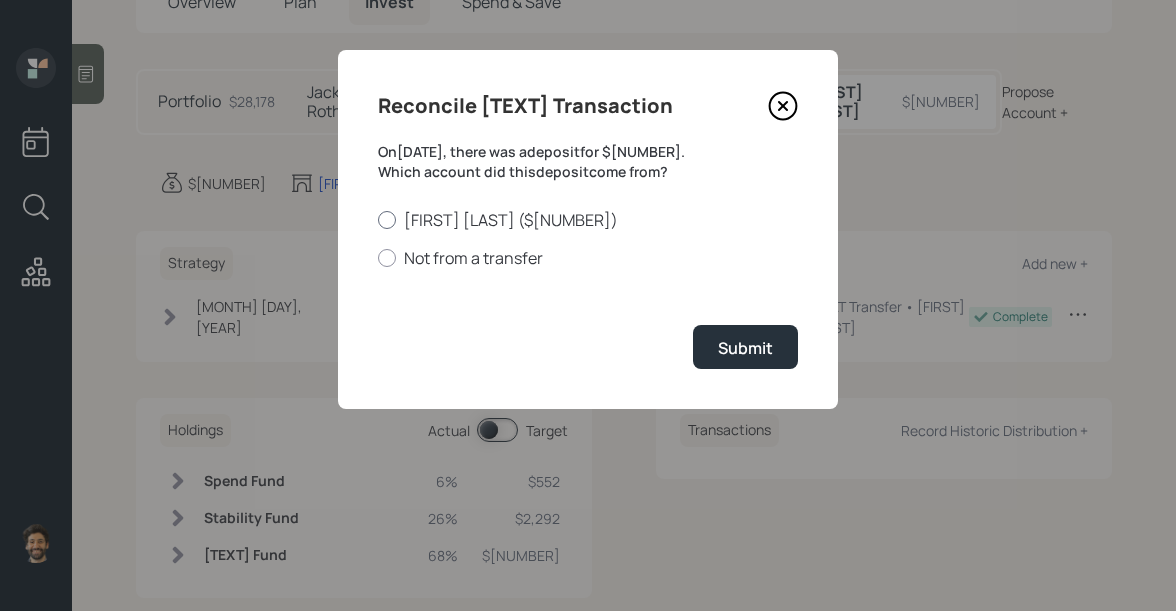 click on "[FIRST] [LAST] ($[NUMBER])" at bounding box center [588, 220] 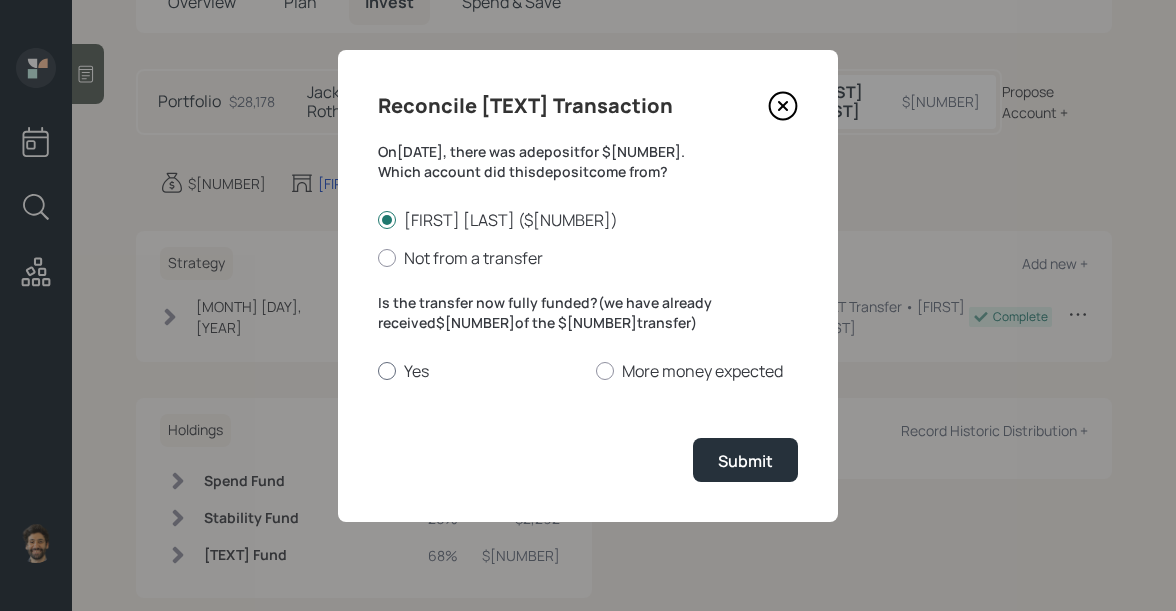 click on "Yes" at bounding box center [479, 371] 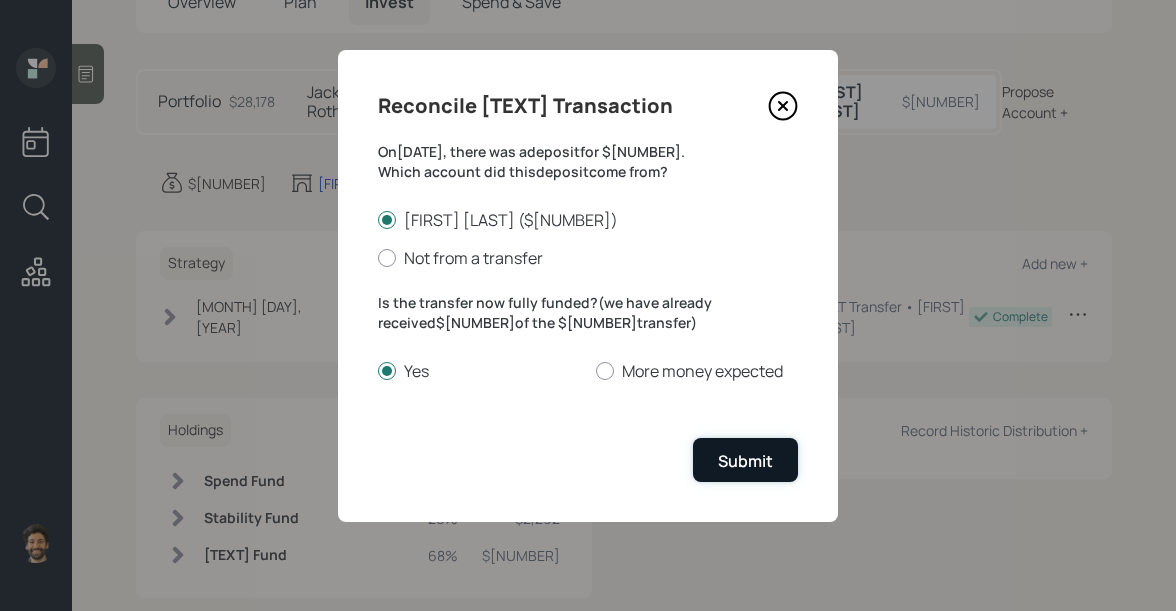 click on "Submit" at bounding box center (745, 459) 